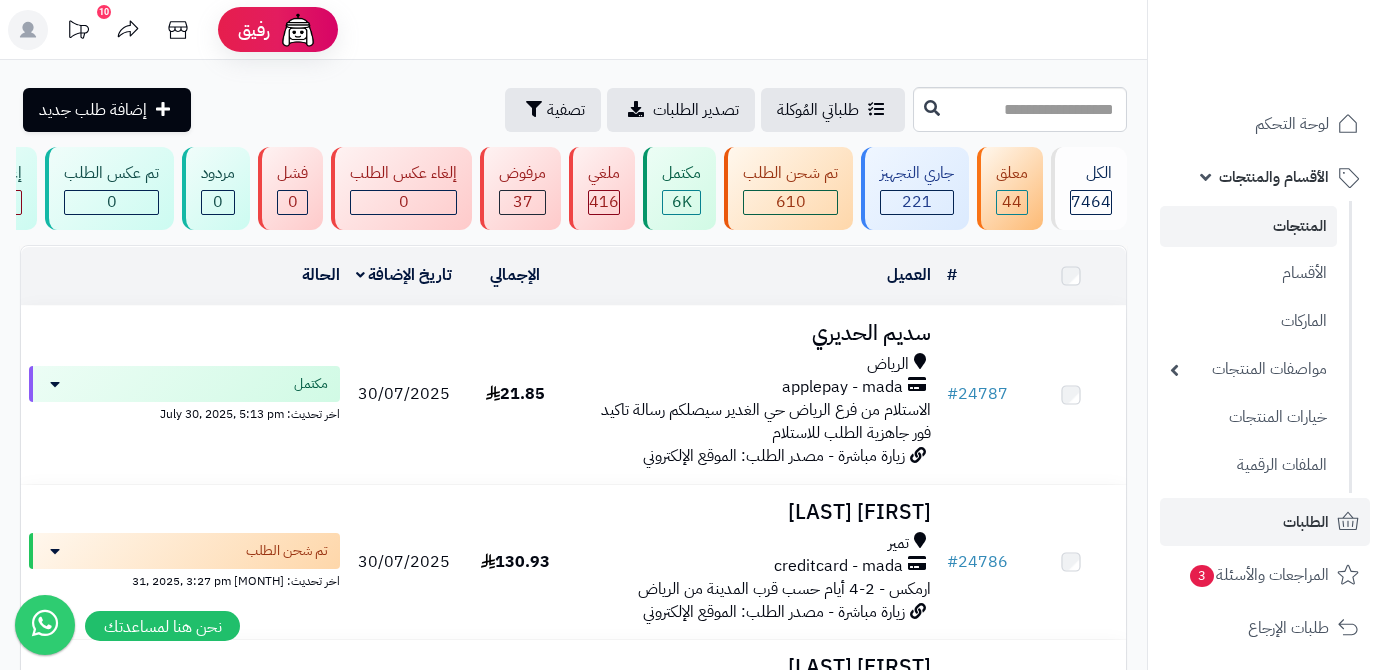 scroll, scrollTop: 272, scrollLeft: 0, axis: vertical 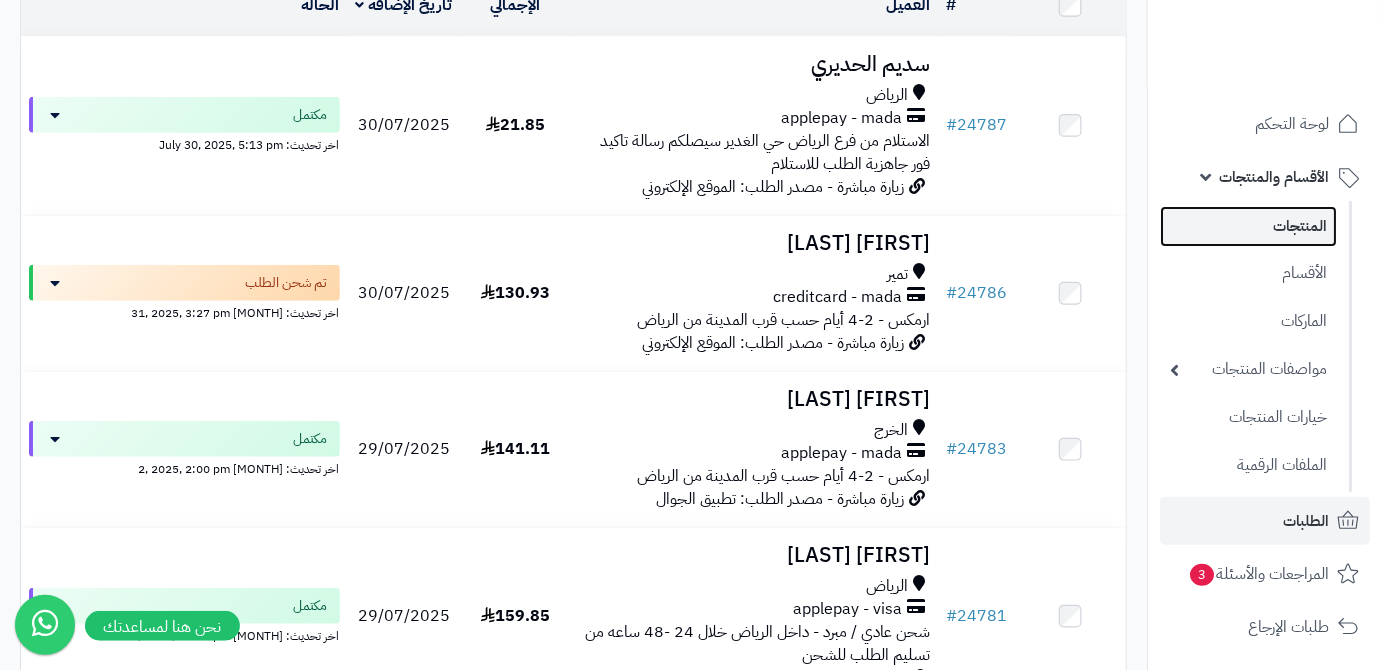 click on "المنتجات" at bounding box center [1248, 226] 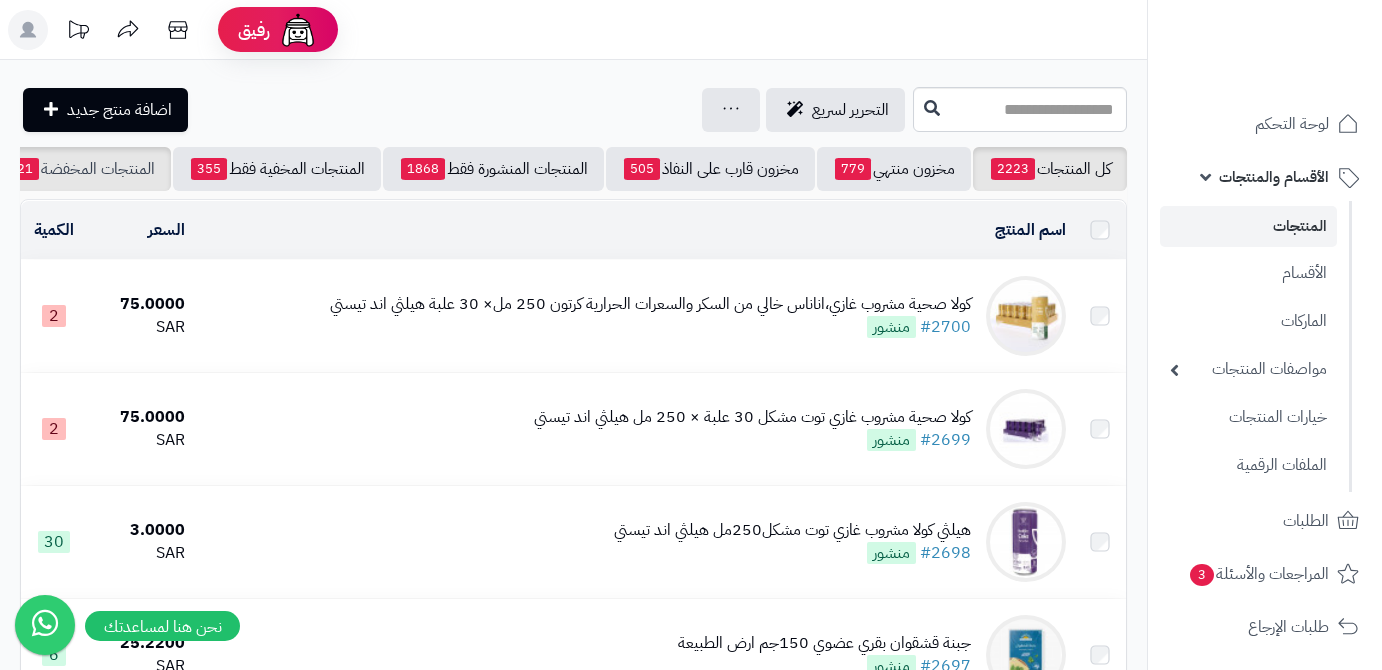 scroll, scrollTop: 0, scrollLeft: 0, axis: both 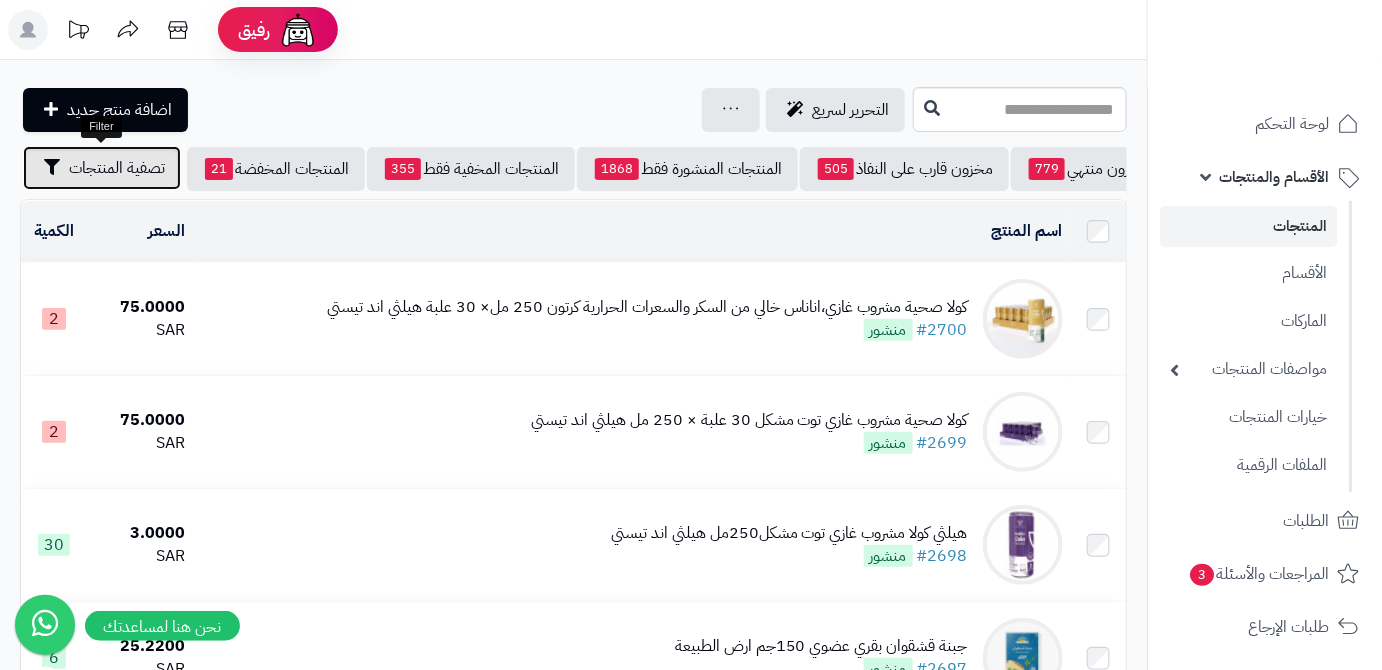 click on "تصفية المنتجات" at bounding box center (102, 168) 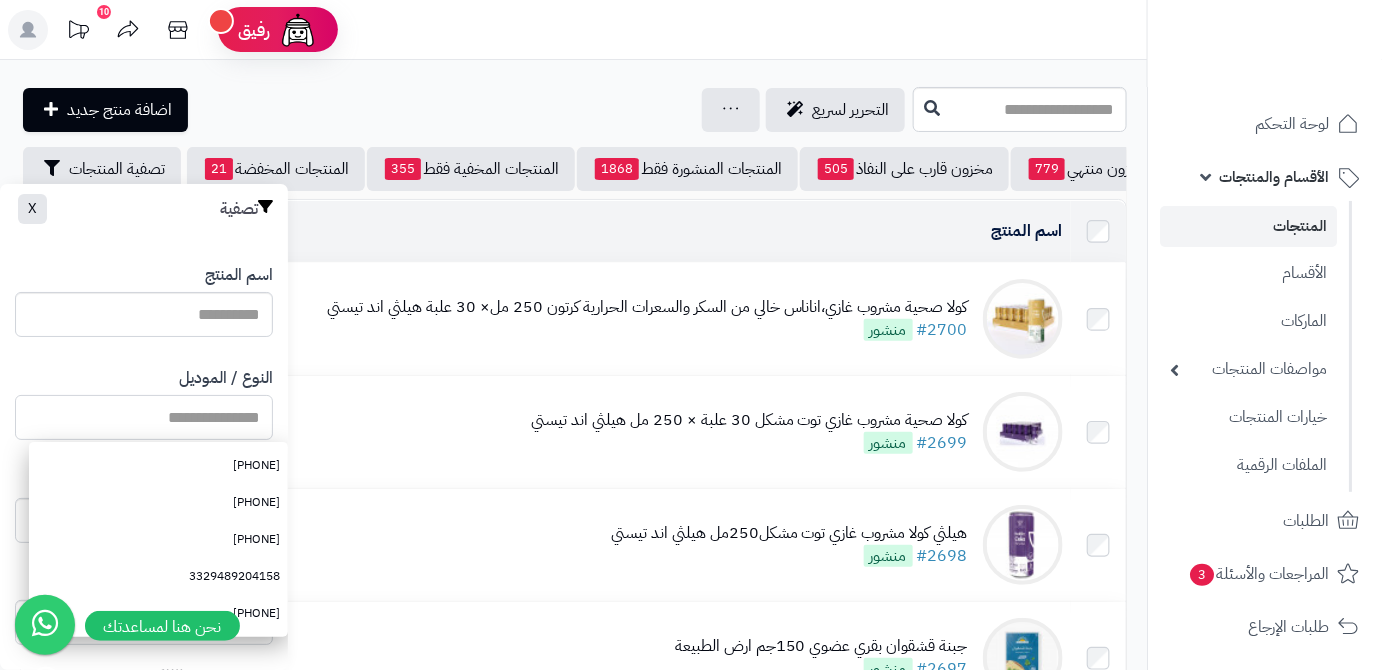 paste on "**********" 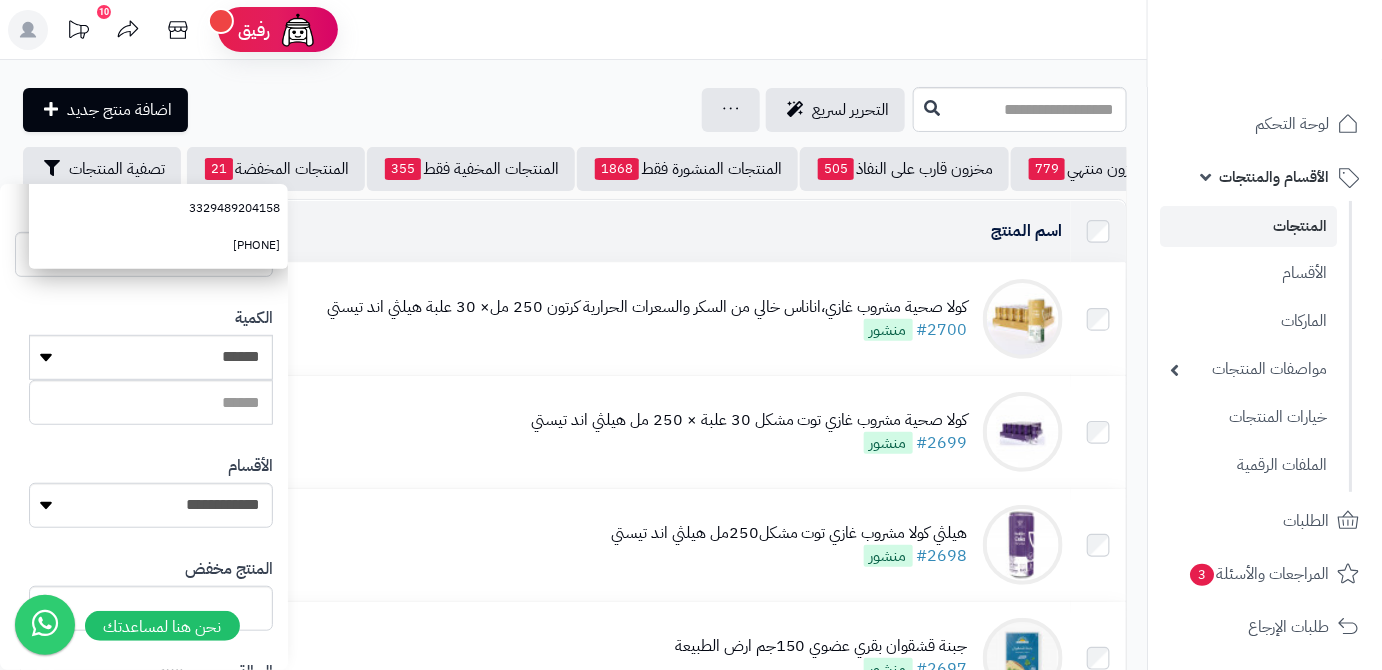 scroll, scrollTop: 552, scrollLeft: 0, axis: vertical 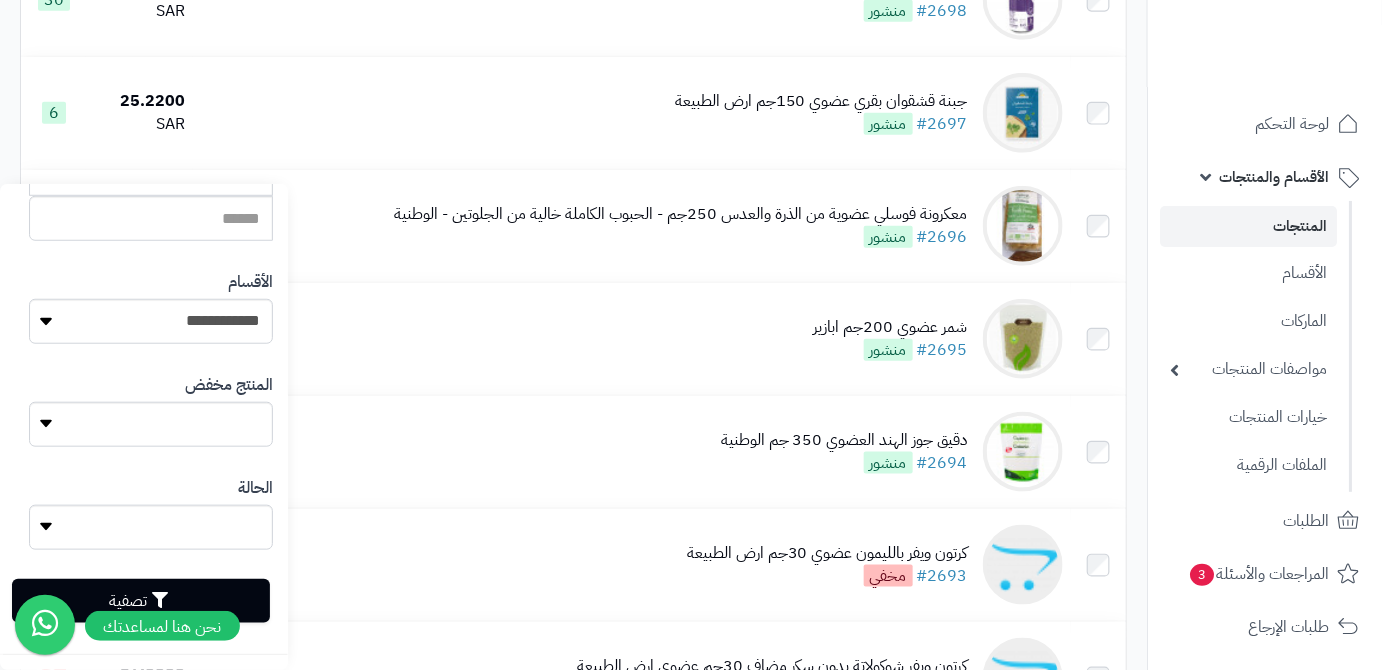 type on "**********" 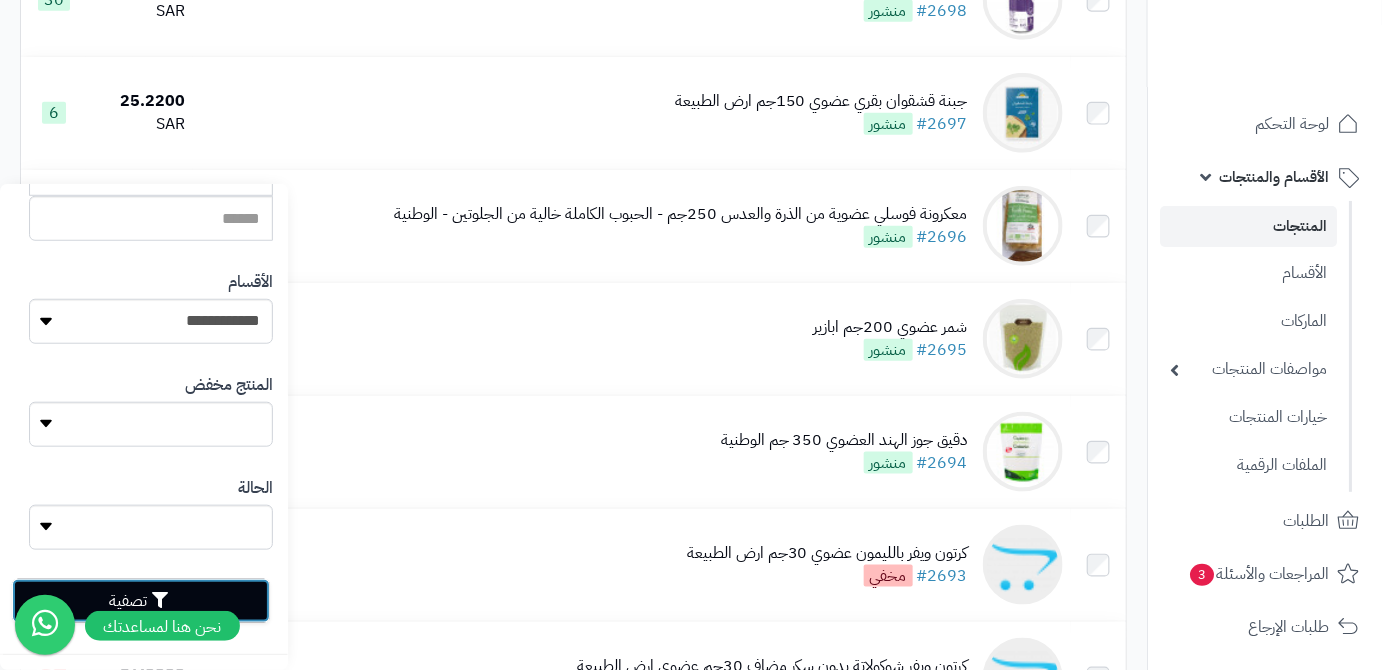 click on "تصفية" at bounding box center [141, 601] 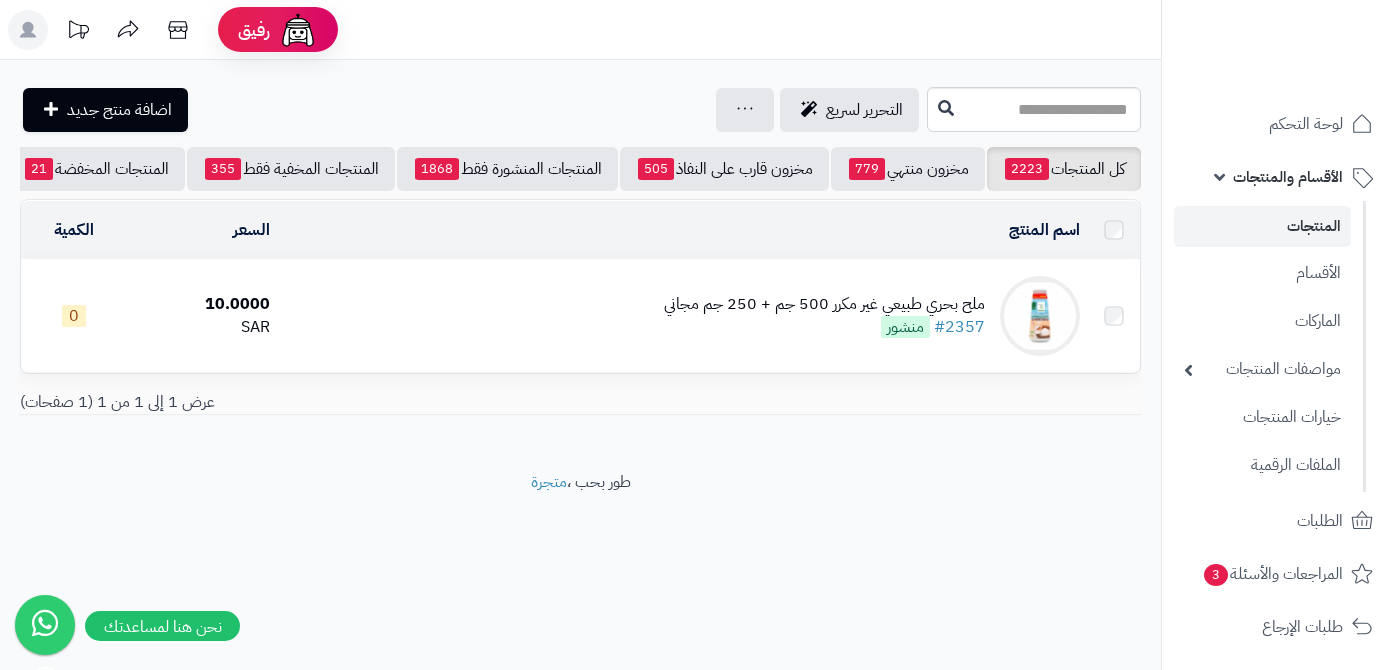 scroll, scrollTop: 0, scrollLeft: 0, axis: both 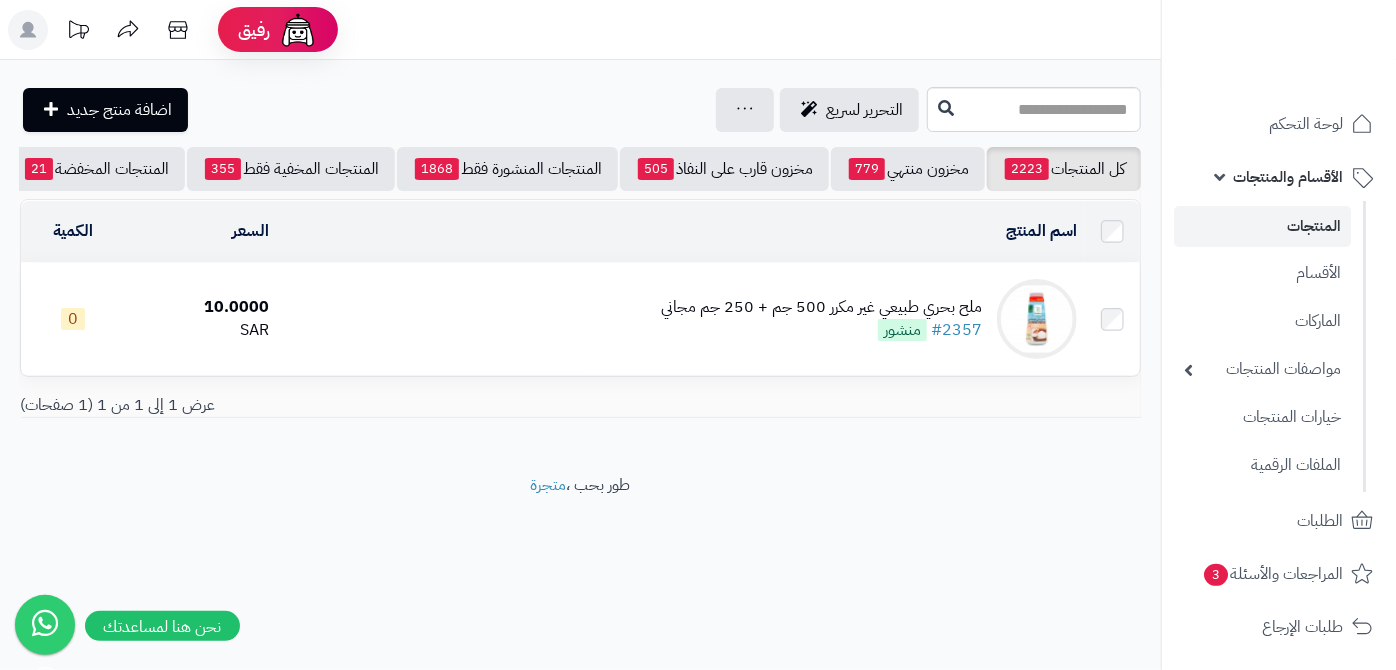 click on "ملح بحري طبيعي غير مكرر 500 جم + 250 جم مجاني" at bounding box center [821, 307] 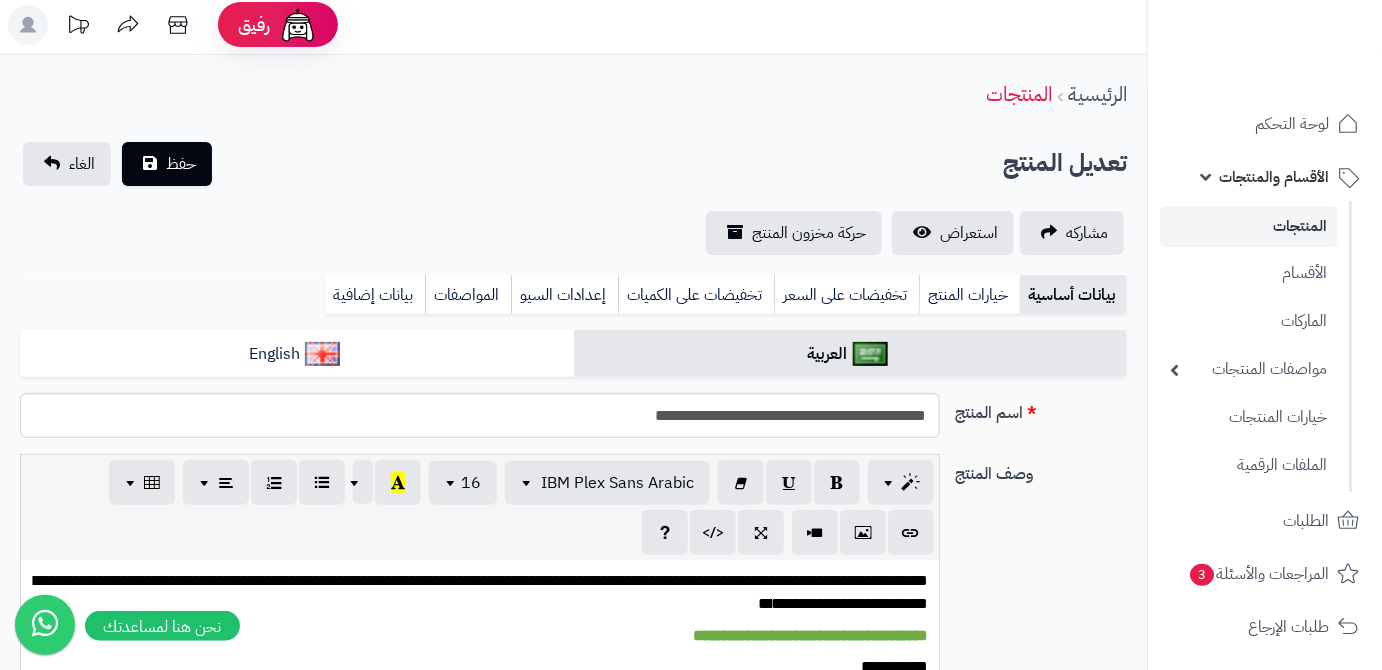 scroll, scrollTop: 90, scrollLeft: 0, axis: vertical 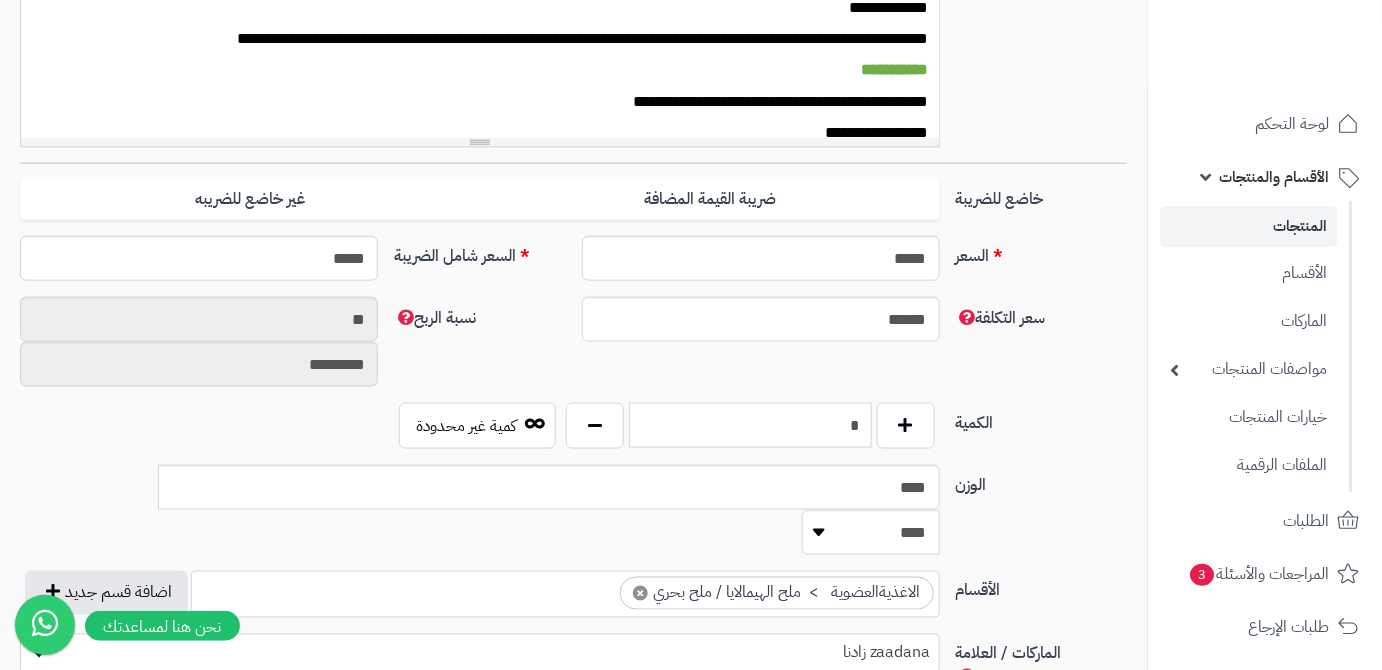click on "*" at bounding box center (750, 425) 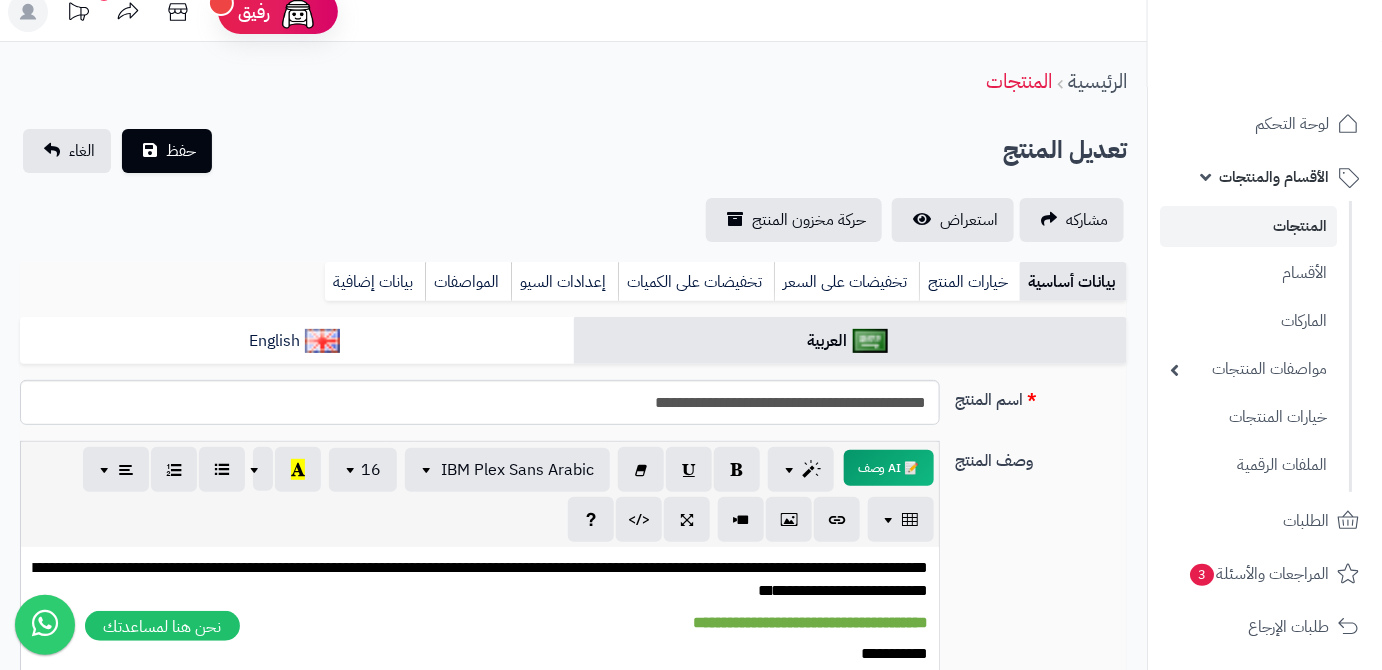 scroll, scrollTop: 0, scrollLeft: 0, axis: both 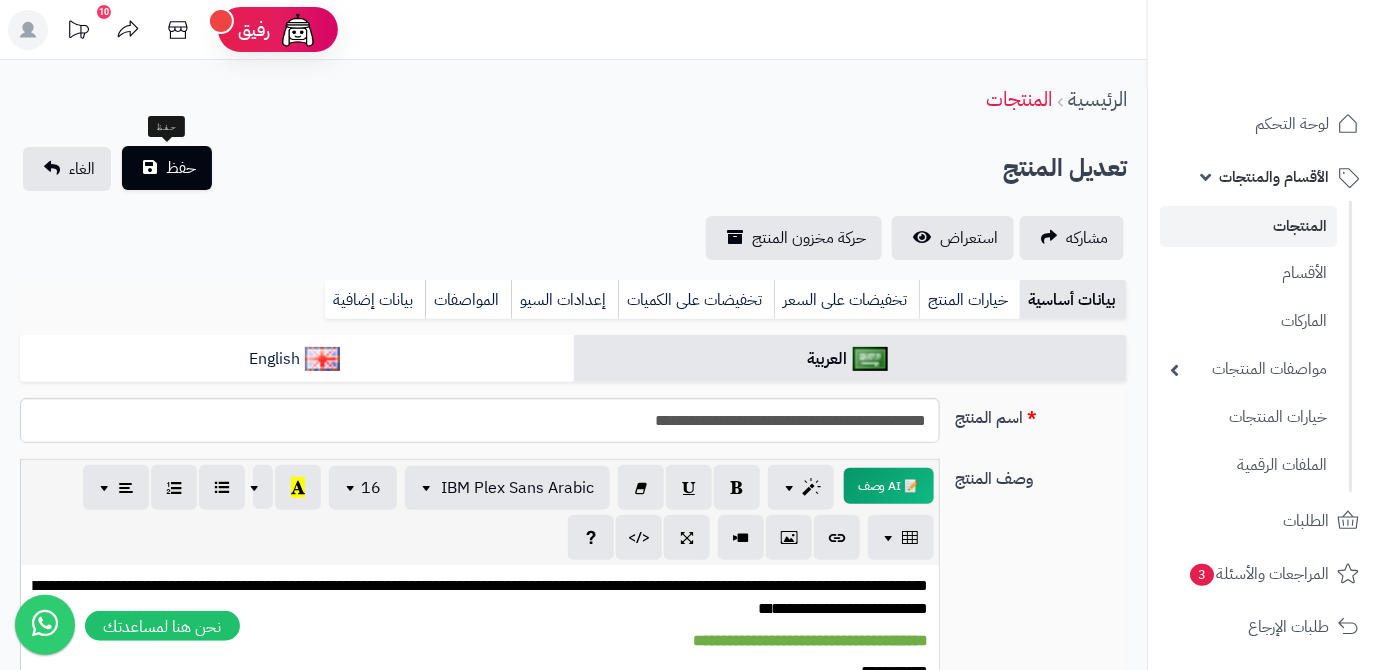 type on "*" 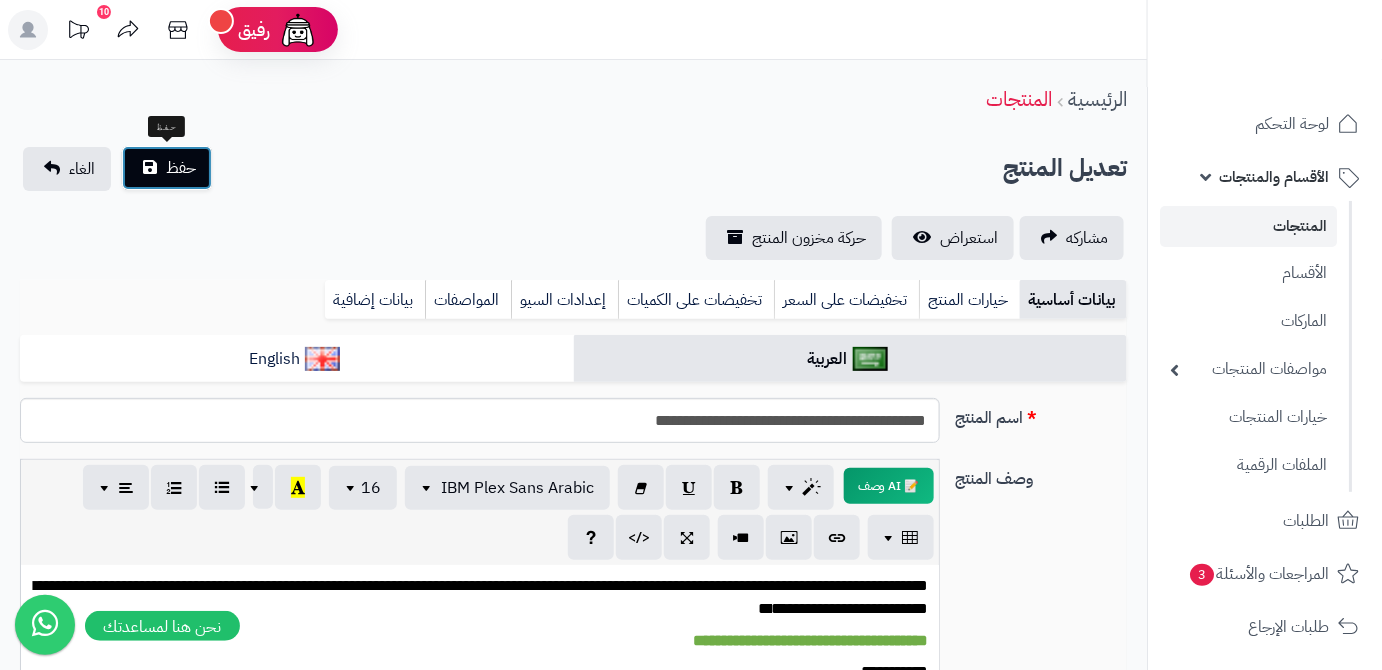 click on "حفظ" at bounding box center (181, 168) 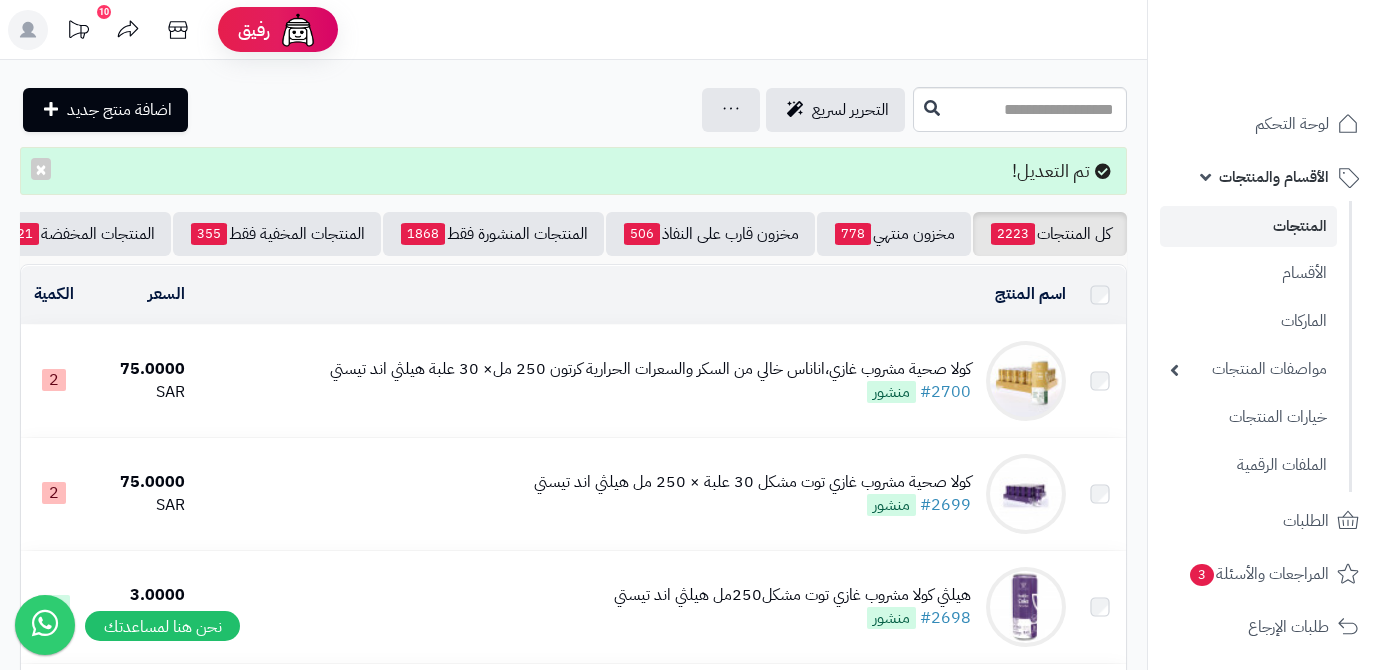 scroll, scrollTop: 0, scrollLeft: 0, axis: both 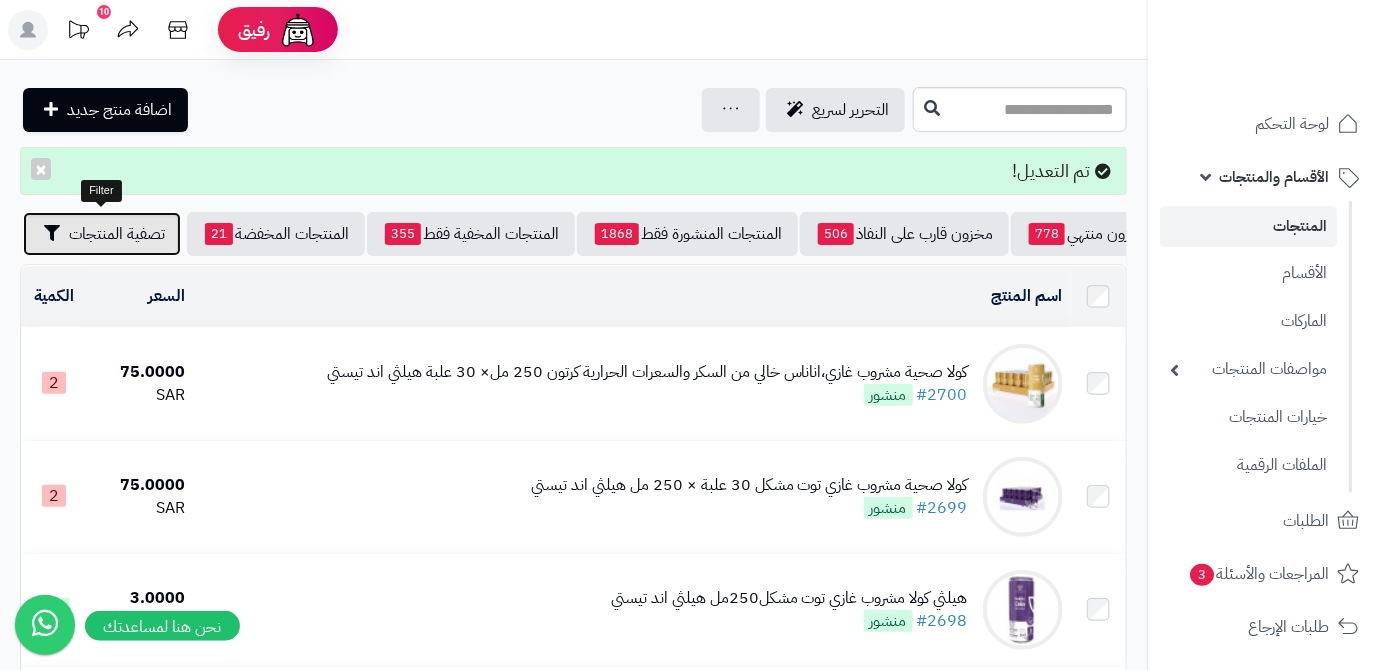 click on "تصفية المنتجات" at bounding box center (117, 234) 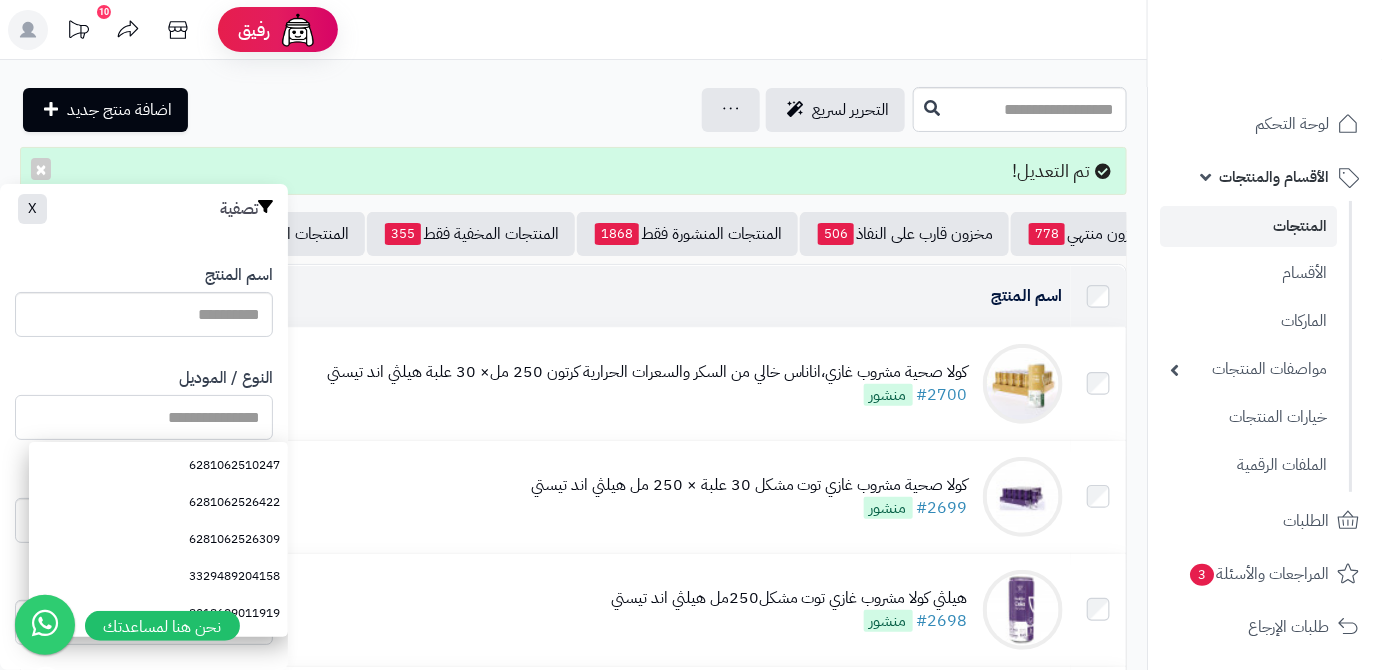 paste on "**********" 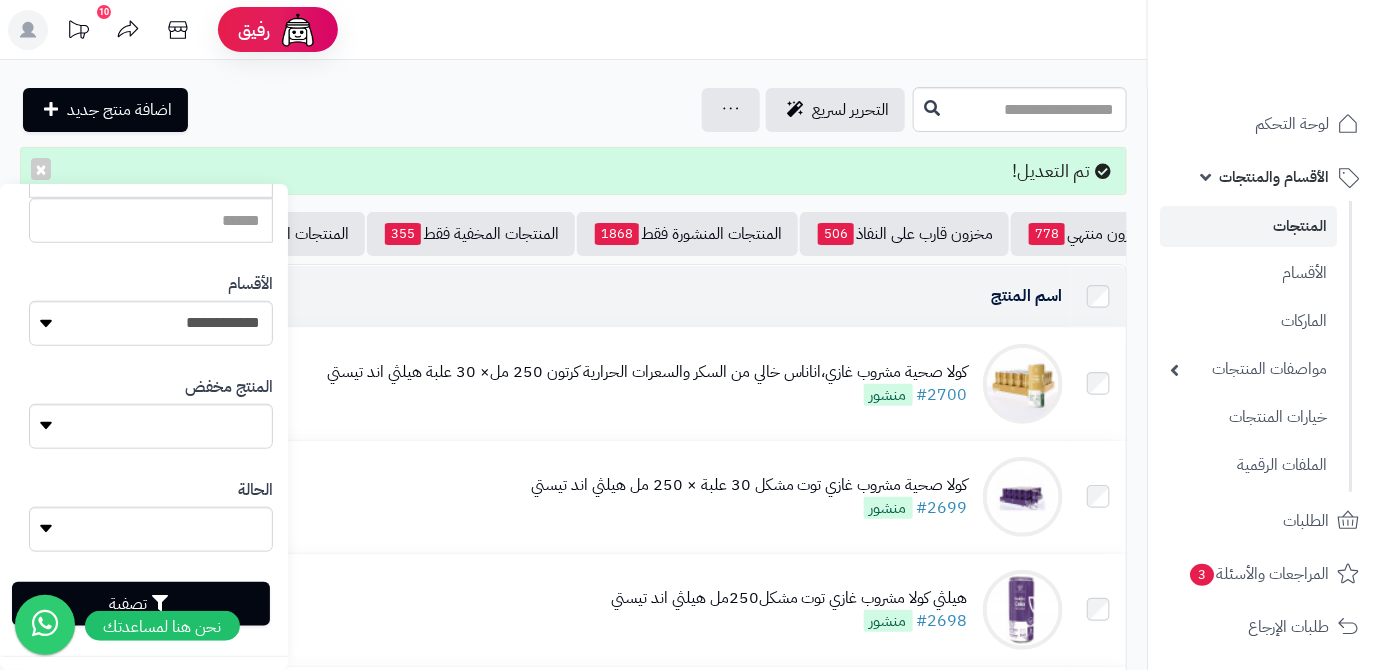scroll, scrollTop: 552, scrollLeft: 0, axis: vertical 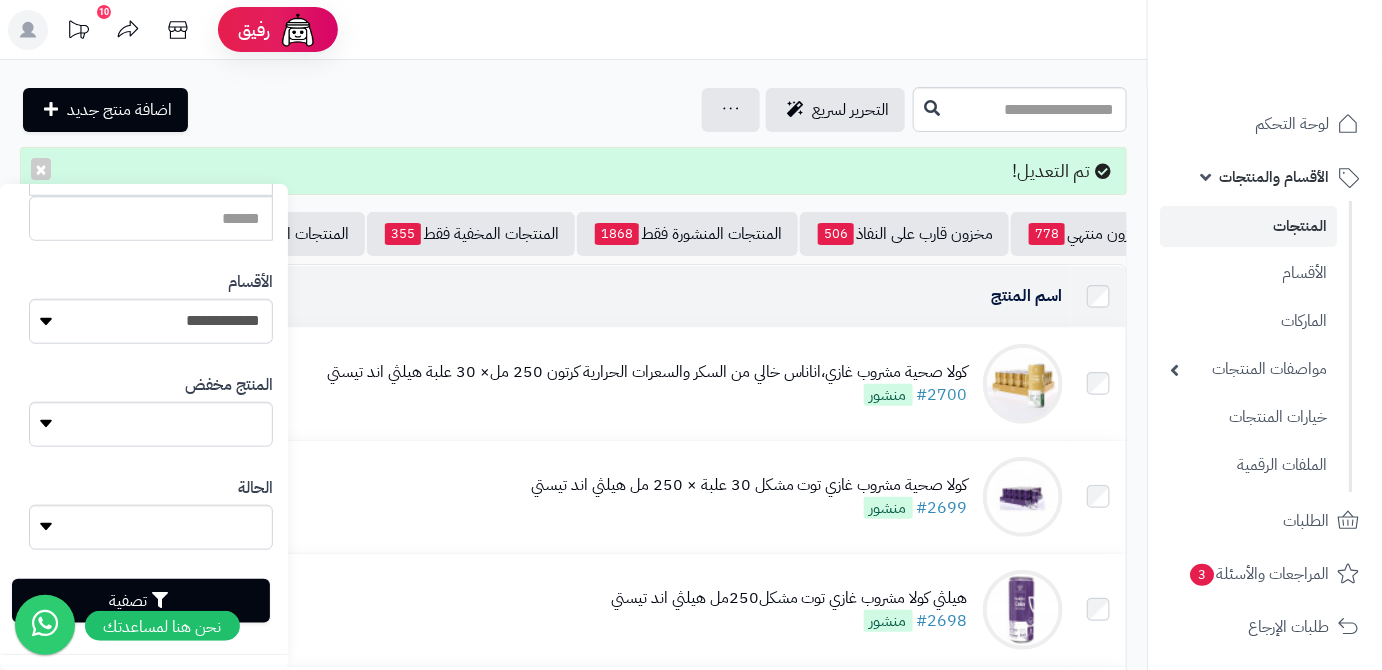 type on "**********" 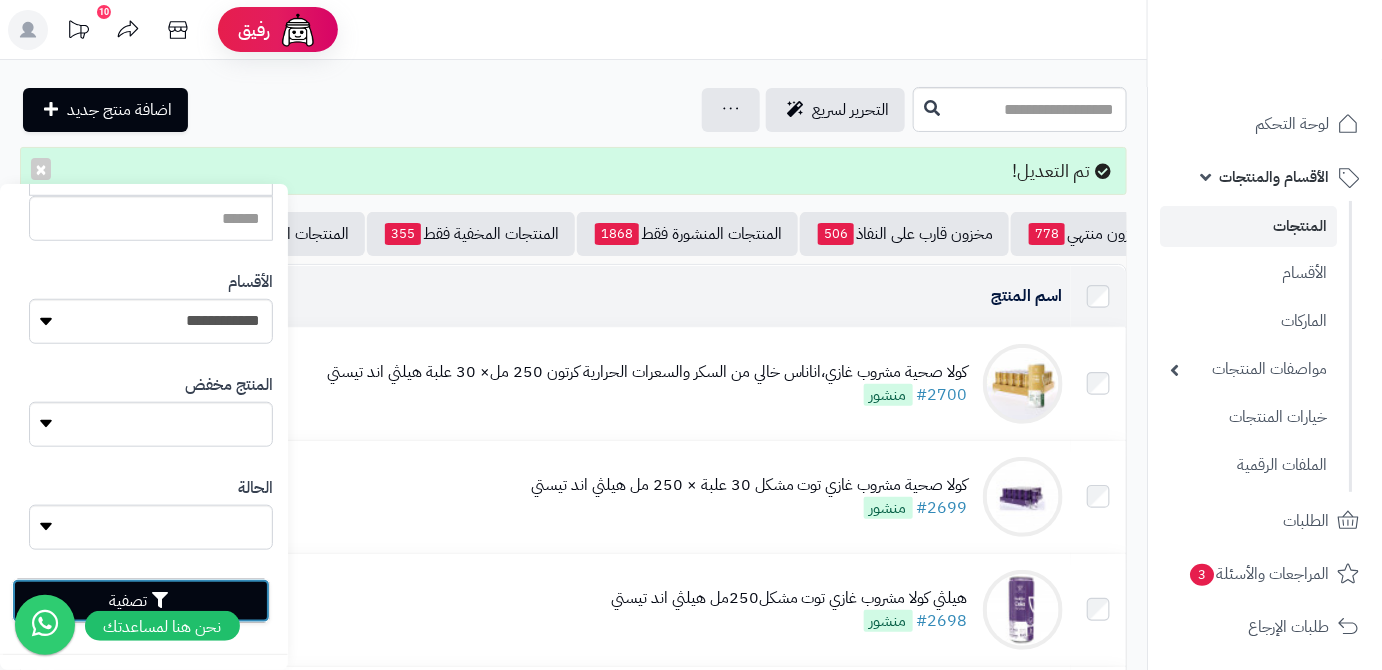 click on "تصفية" at bounding box center [141, 601] 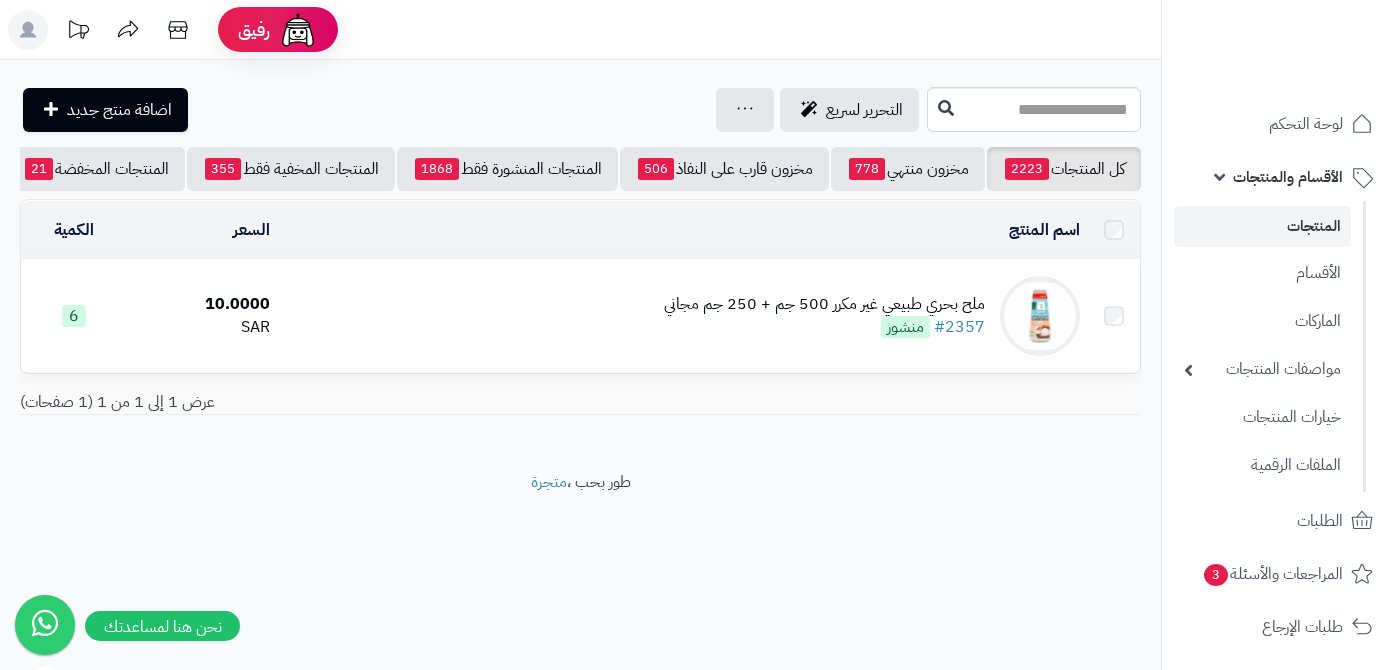 scroll, scrollTop: 0, scrollLeft: 0, axis: both 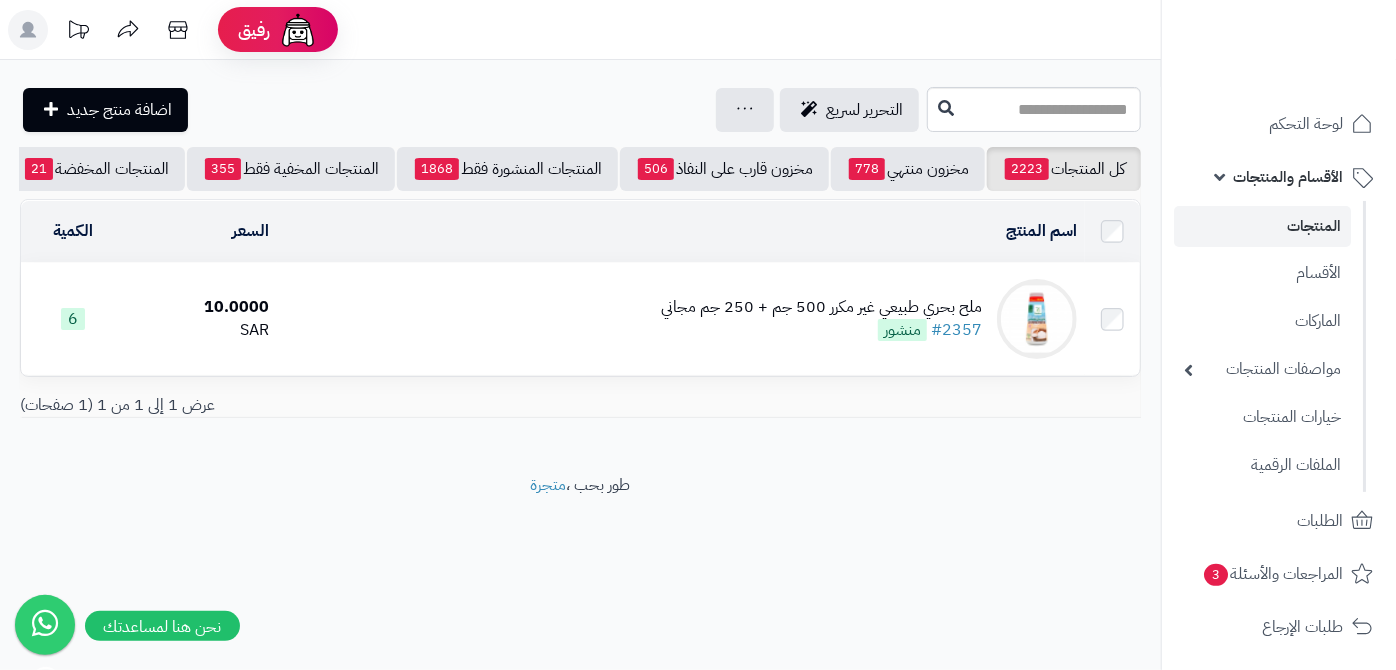 click on "ملح بحري طبيعي غير مكرر 500 جم + 250 جم مجاني" at bounding box center [821, 307] 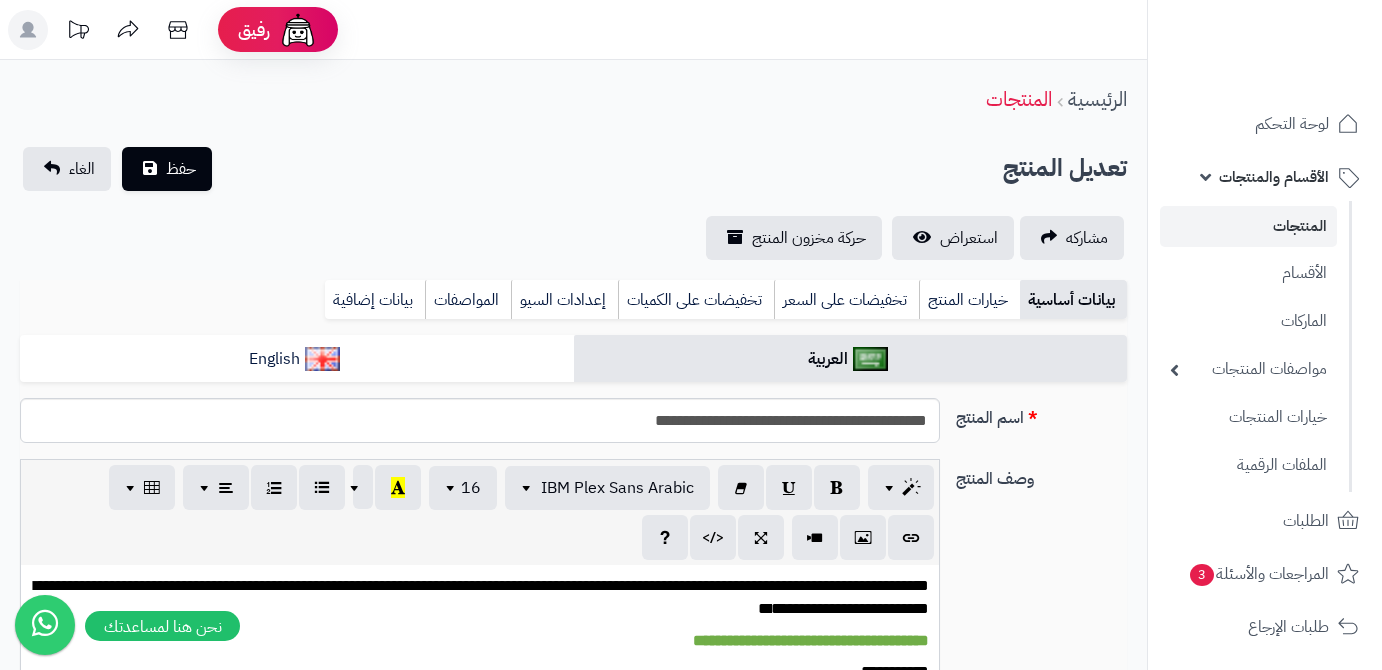 scroll, scrollTop: 0, scrollLeft: 0, axis: both 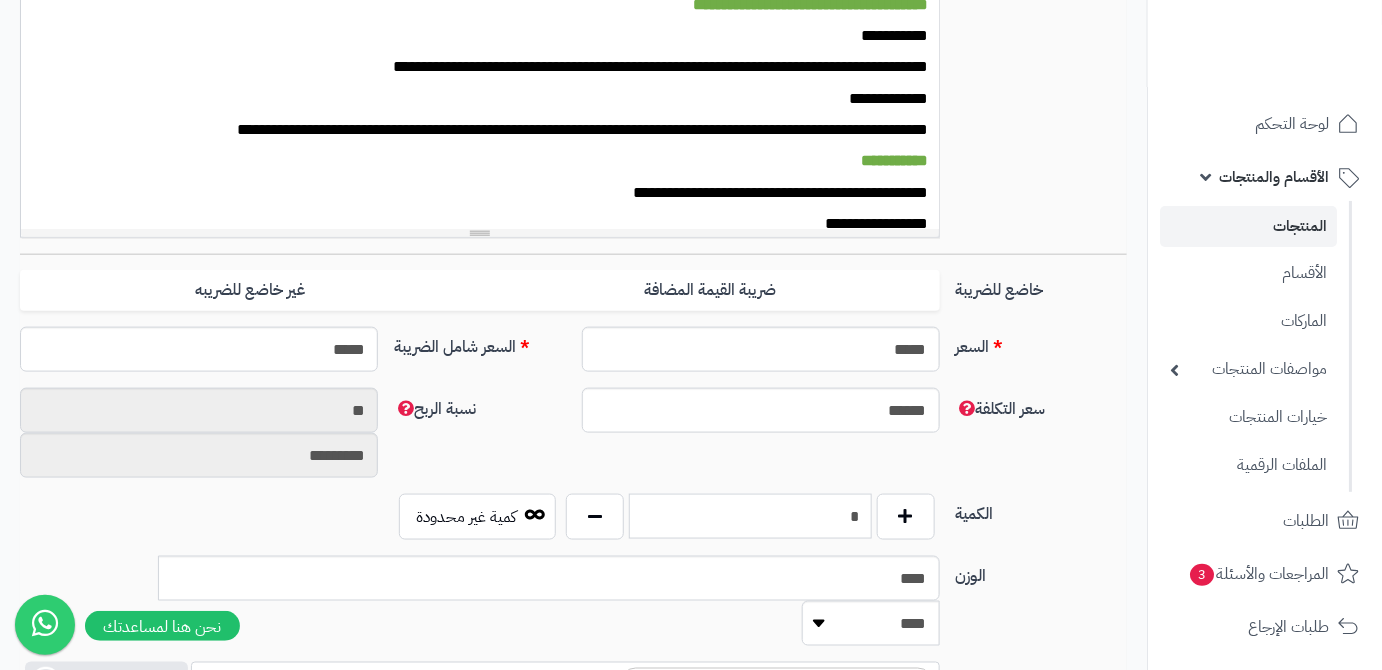 click on "*" at bounding box center [750, 516] 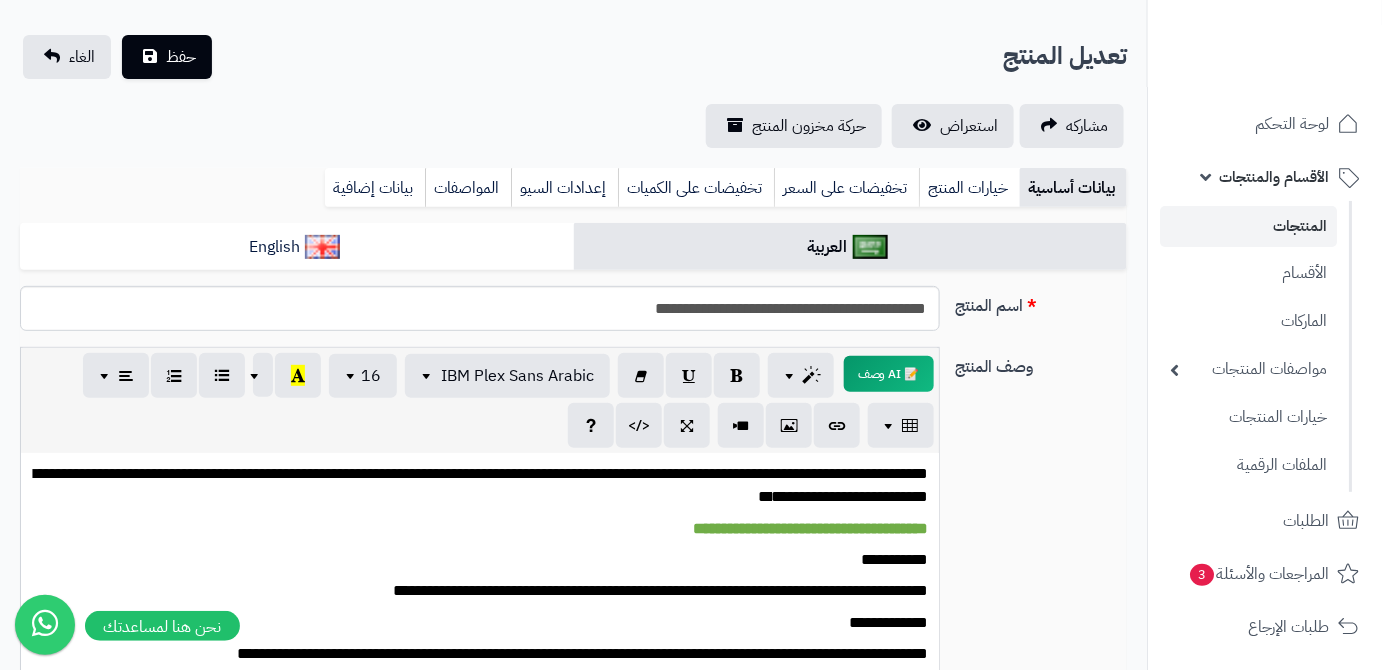scroll, scrollTop: 0, scrollLeft: 0, axis: both 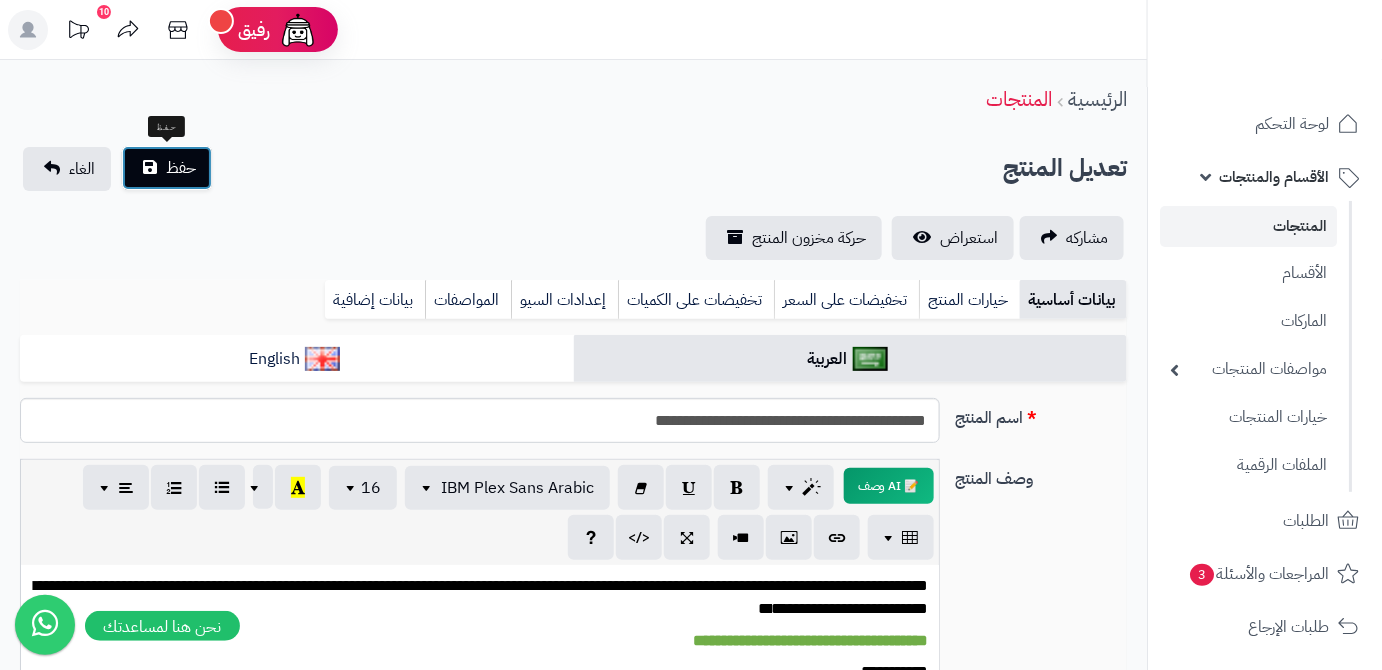 click on "حفظ" at bounding box center [181, 168] 